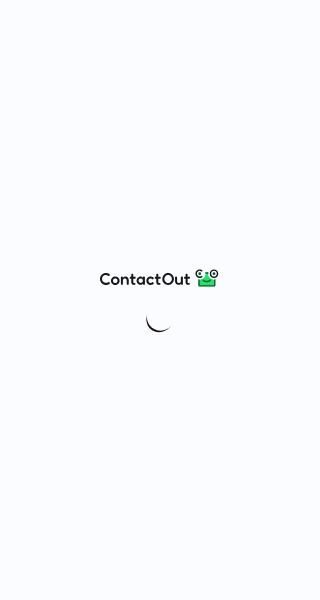scroll, scrollTop: 0, scrollLeft: 0, axis: both 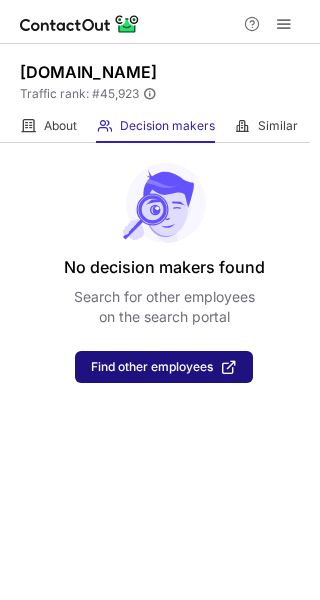 click on "Find other employees" at bounding box center [152, 367] 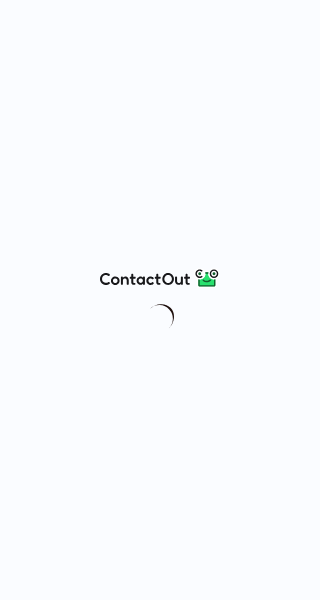 scroll, scrollTop: 0, scrollLeft: 0, axis: both 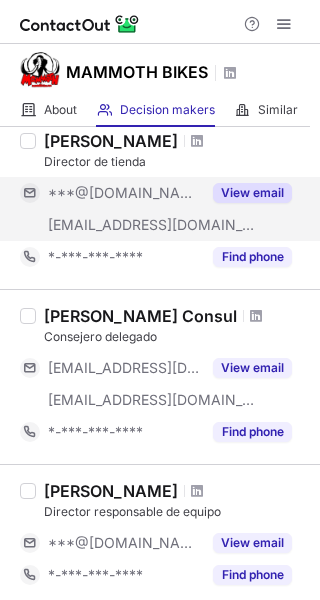 click on "View email" at bounding box center [252, 193] 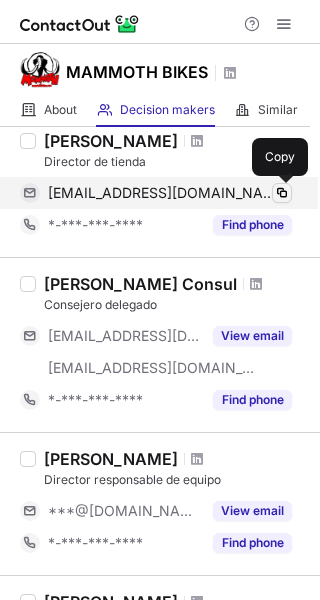 click at bounding box center (282, 193) 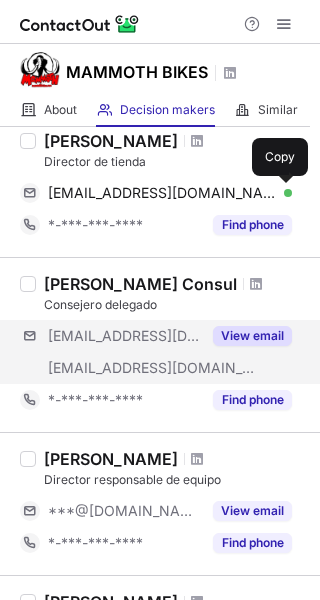 type 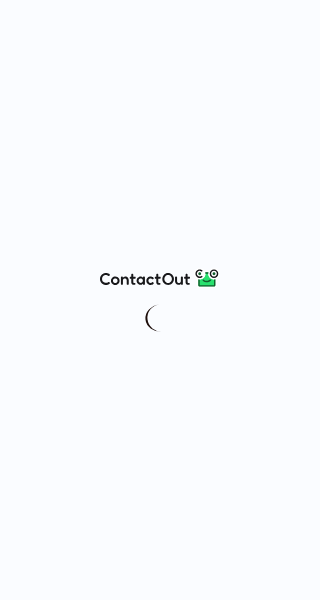 scroll, scrollTop: 0, scrollLeft: 0, axis: both 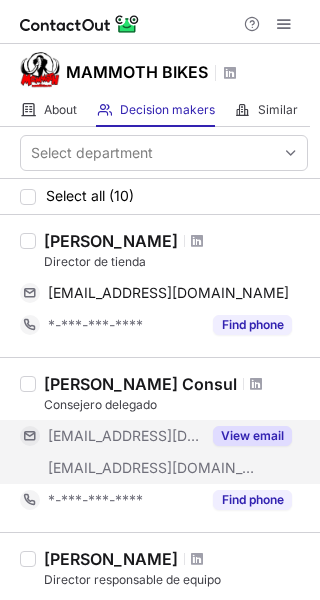 click on "View email" at bounding box center [252, 436] 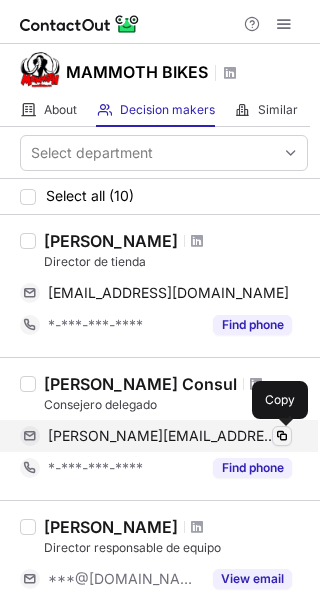 click at bounding box center (282, 436) 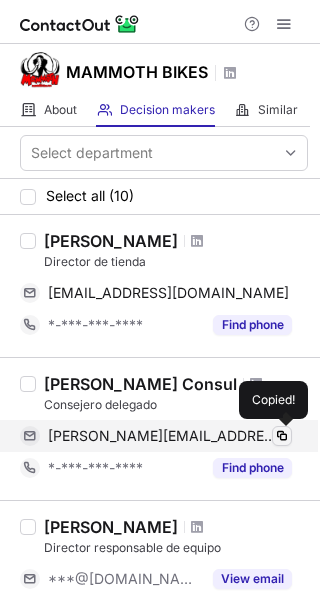 type 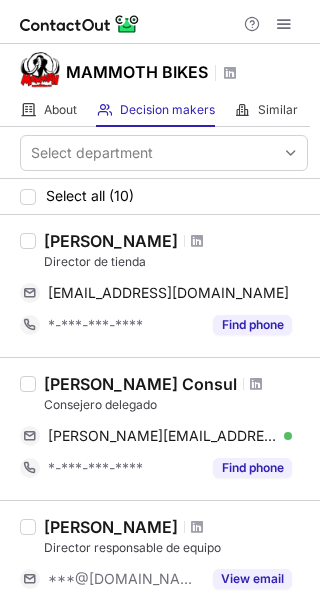 drag, startPoint x: 225, startPoint y: 386, endPoint x: 49, endPoint y: 385, distance: 176.00284 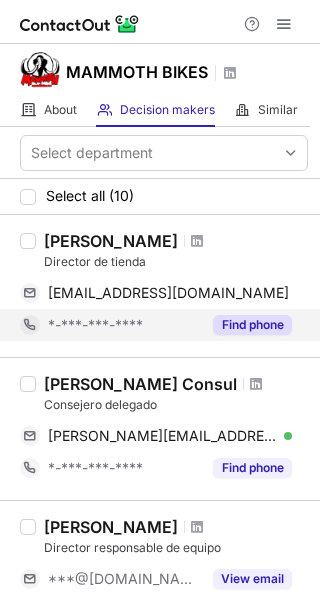 click on "Find phone" at bounding box center (252, 325) 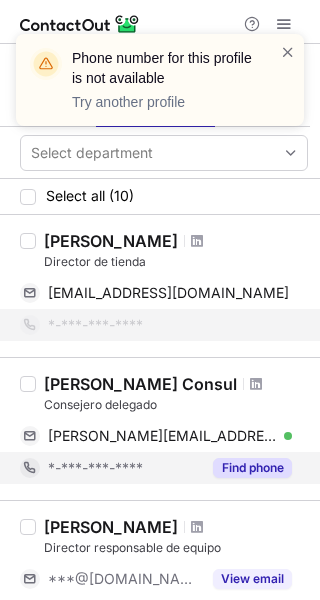 click on "Find phone" at bounding box center (252, 468) 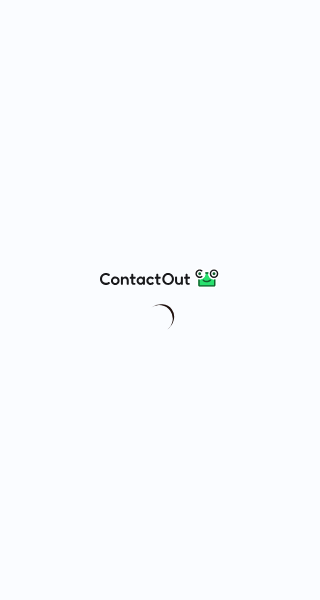 scroll, scrollTop: 0, scrollLeft: 0, axis: both 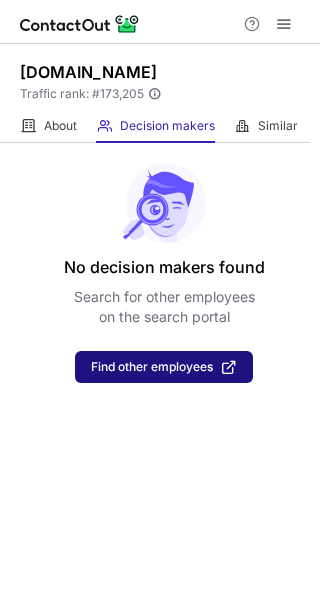 click on "Find other employees" at bounding box center [164, 367] 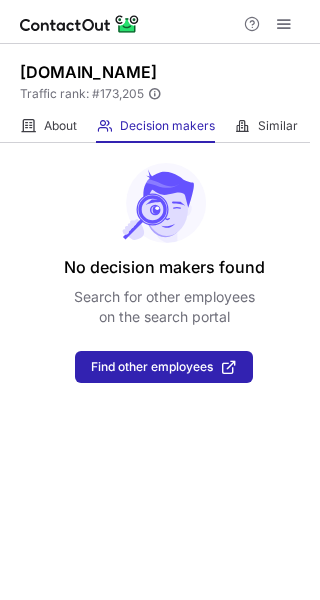 scroll, scrollTop: 0, scrollLeft: 0, axis: both 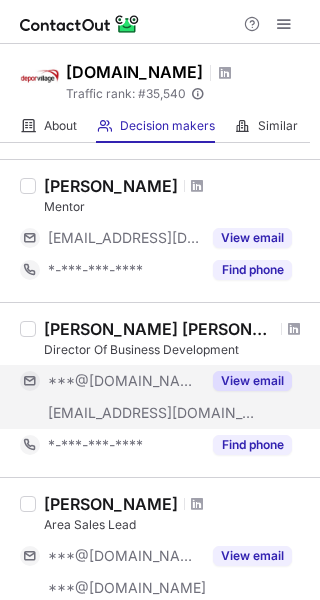 click on "View email" at bounding box center [252, 381] 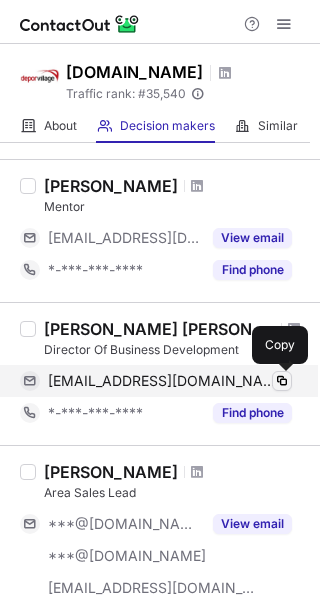 click at bounding box center (282, 381) 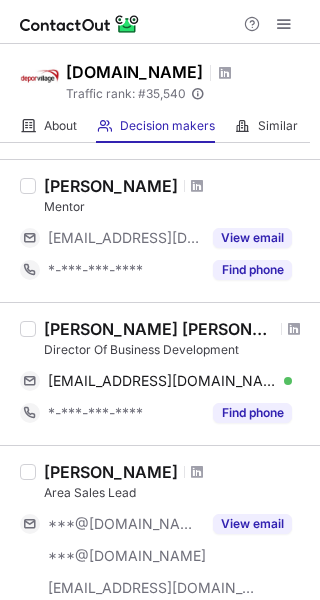 type 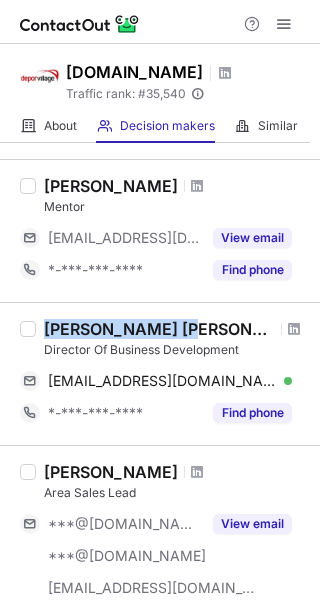 drag, startPoint x: 173, startPoint y: 330, endPoint x: 49, endPoint y: 336, distance: 124.14507 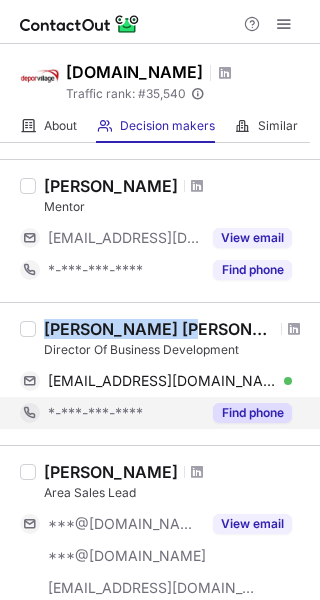 click on "Find phone" at bounding box center (252, 413) 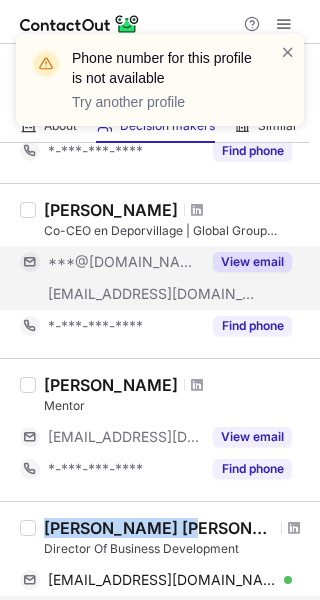 scroll, scrollTop: 396, scrollLeft: 0, axis: vertical 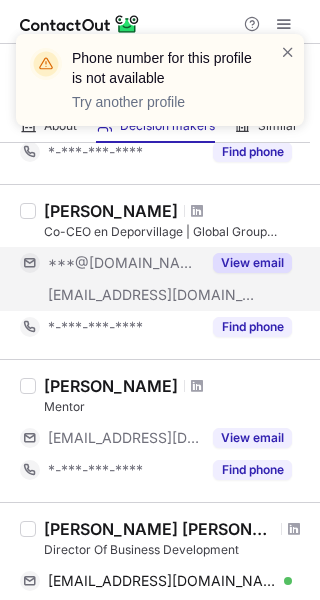 click on "View email" at bounding box center [246, 263] 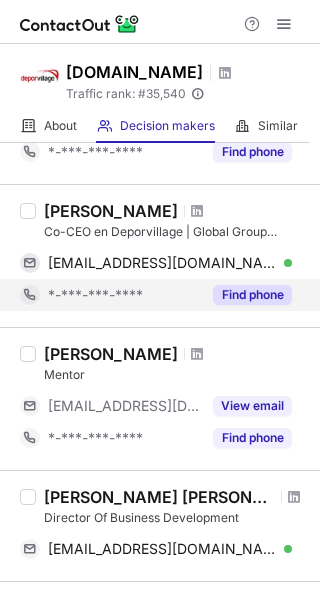 click on "Find phone" at bounding box center (252, 295) 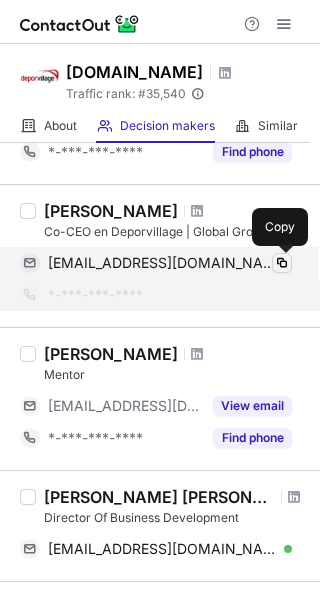click at bounding box center [282, 263] 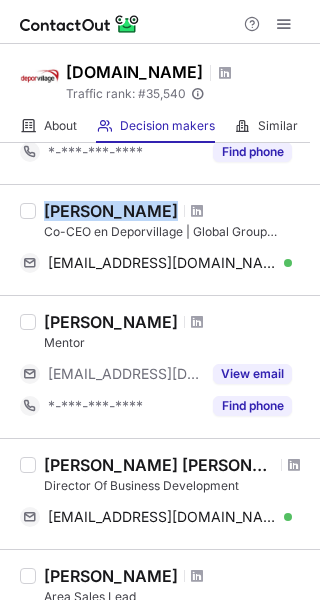 drag, startPoint x: 171, startPoint y: 211, endPoint x: 41, endPoint y: 208, distance: 130.0346 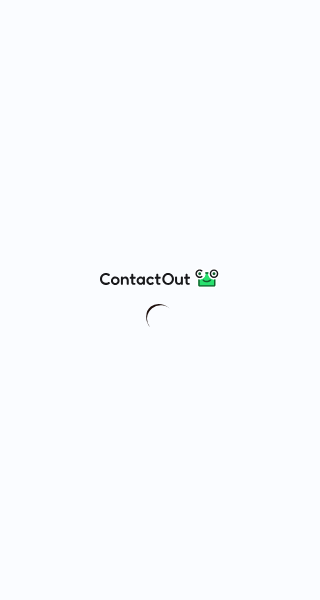 scroll, scrollTop: 0, scrollLeft: 0, axis: both 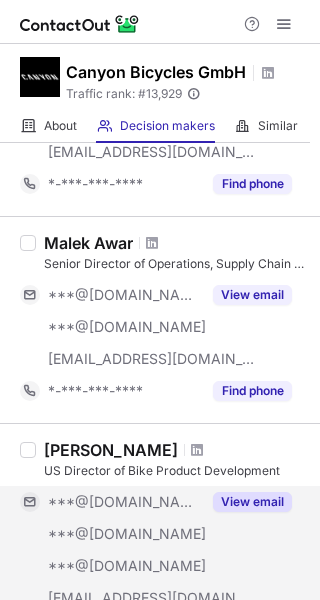 click on "View email" at bounding box center [252, 502] 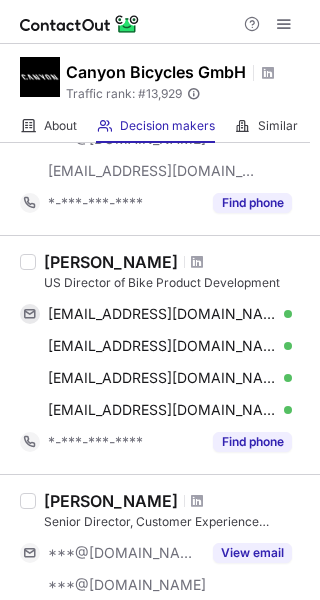scroll, scrollTop: 1200, scrollLeft: 0, axis: vertical 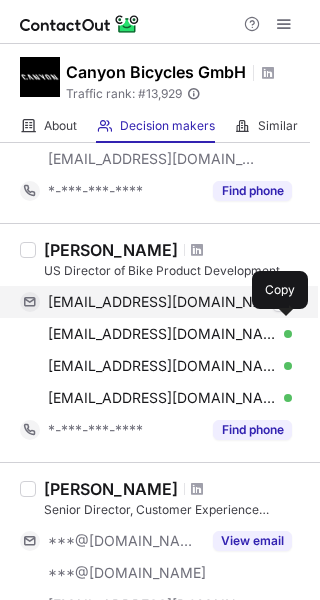 click at bounding box center (282, 302) 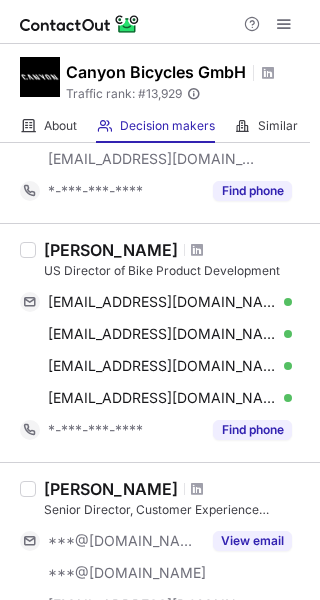 type 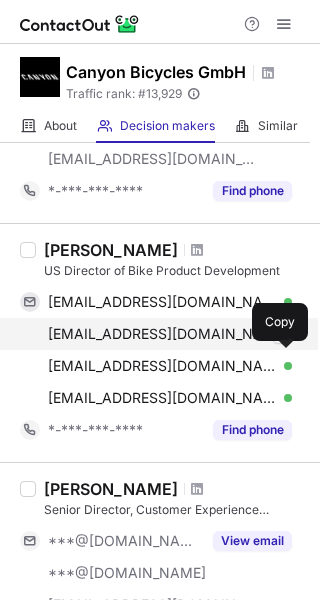 click at bounding box center [282, 334] 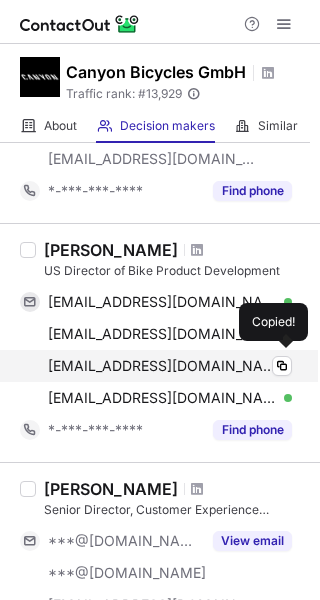 type 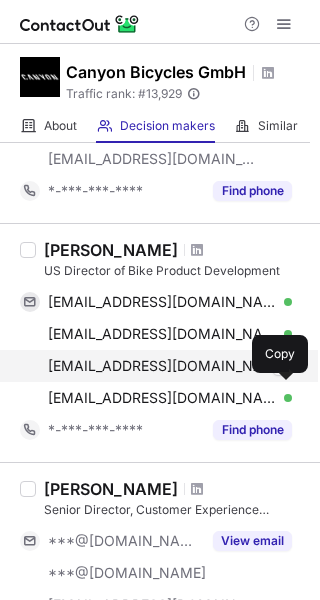 click at bounding box center (282, 366) 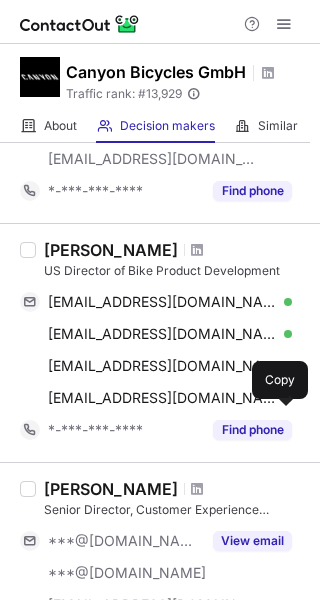 type 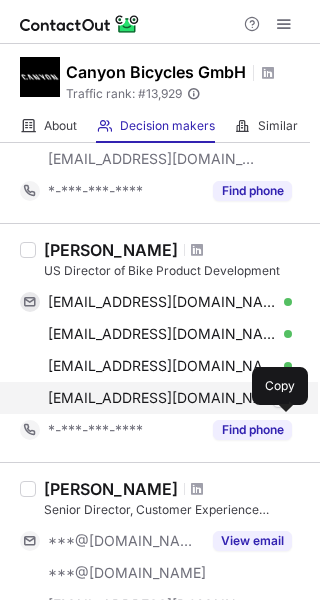 click at bounding box center [282, 398] 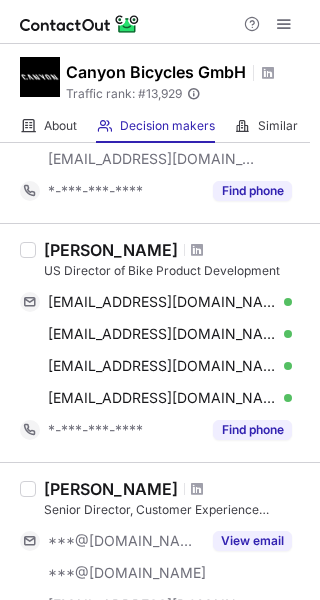 type 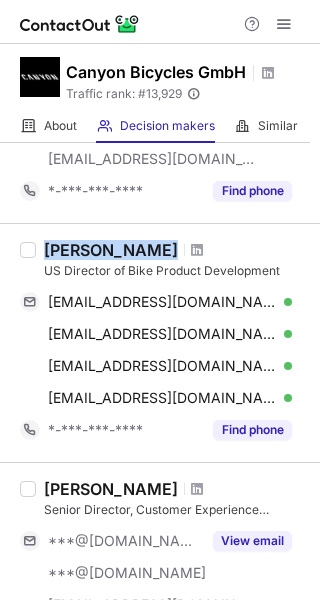 drag, startPoint x: 153, startPoint y: 273, endPoint x: 41, endPoint y: 273, distance: 112 